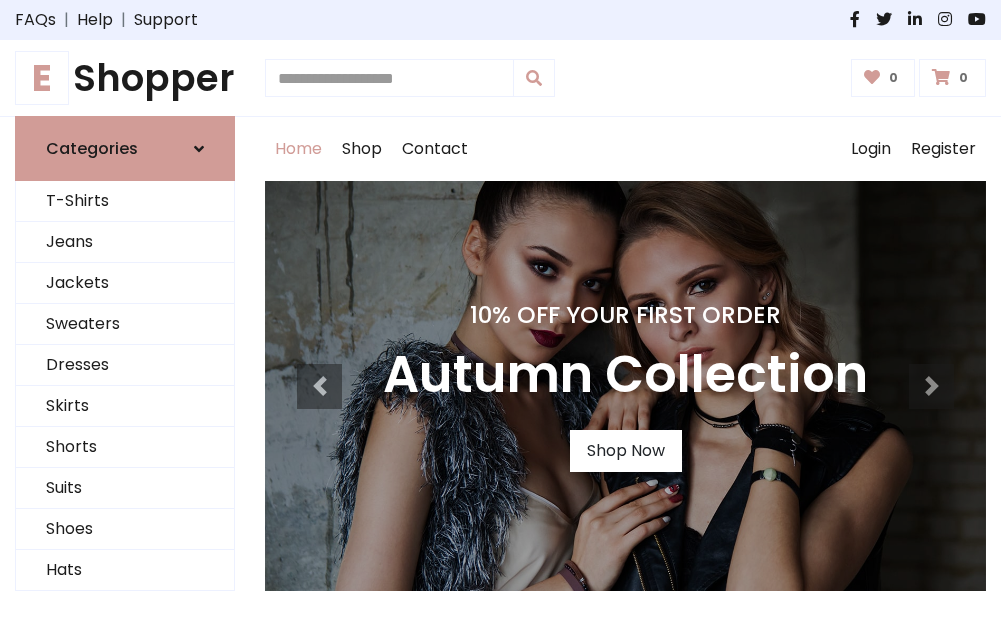 scroll, scrollTop: 0, scrollLeft: 0, axis: both 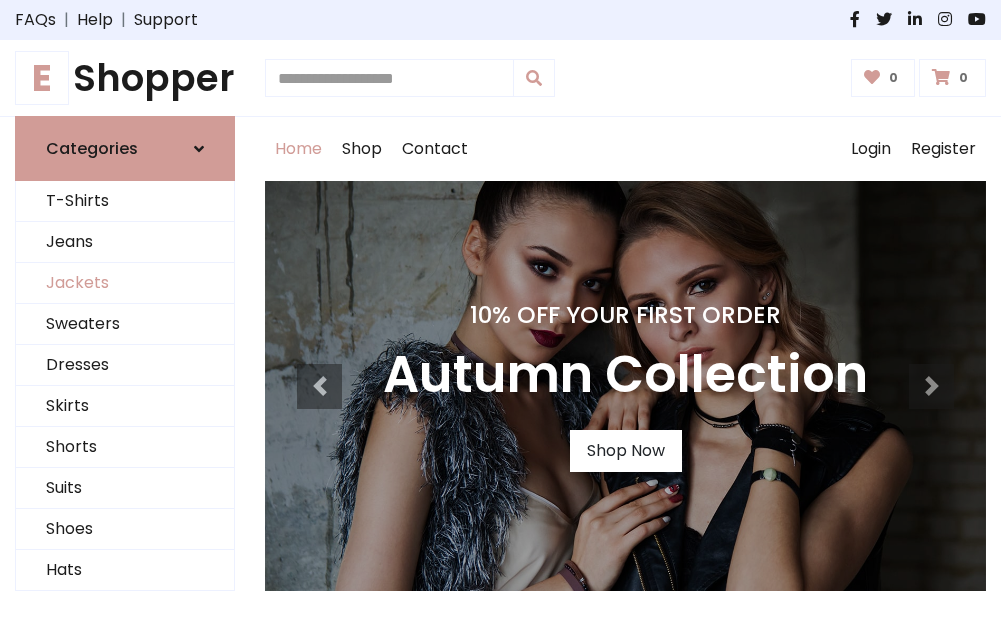 click on "Jackets" at bounding box center [125, 283] 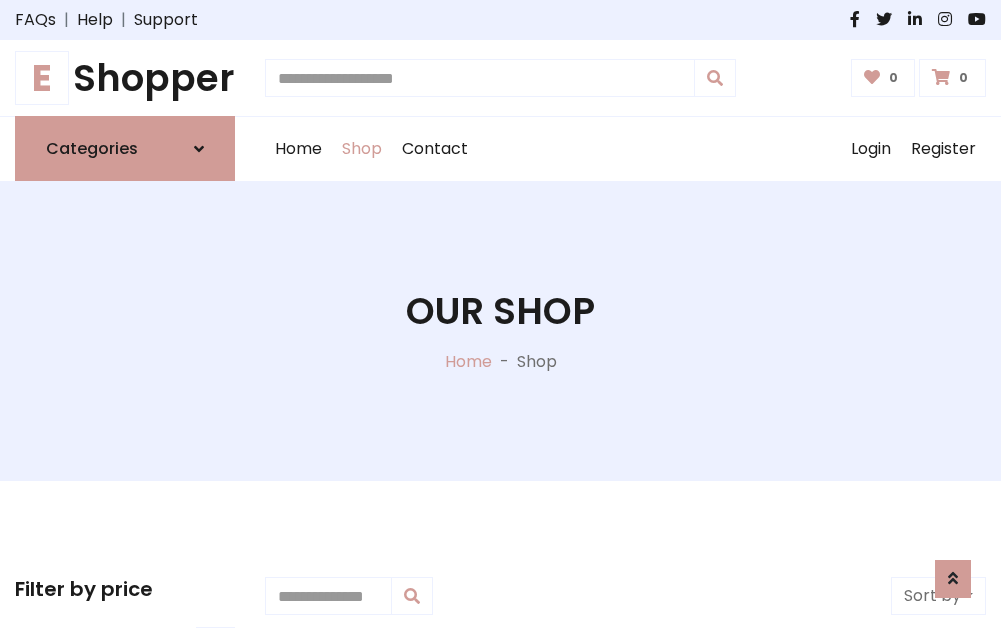 scroll, scrollTop: 904, scrollLeft: 0, axis: vertical 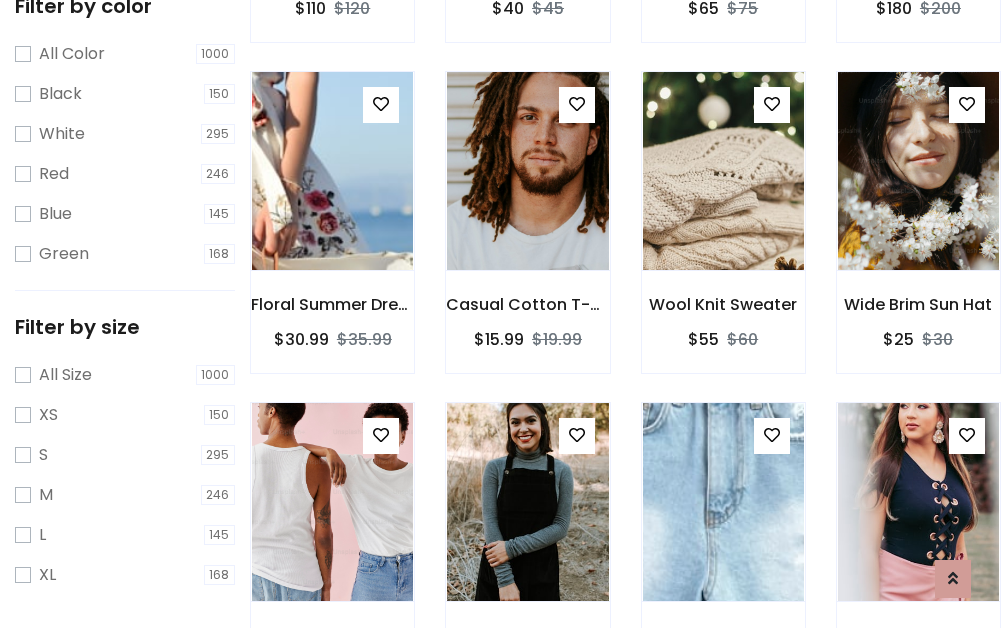 click at bounding box center (332, -161) 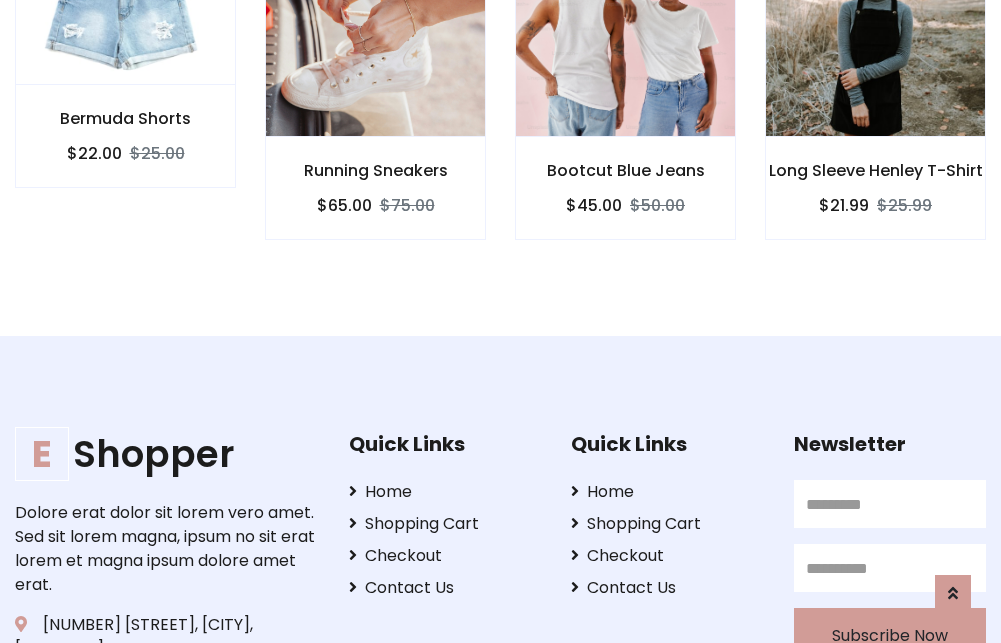 scroll, scrollTop: 0, scrollLeft: 0, axis: both 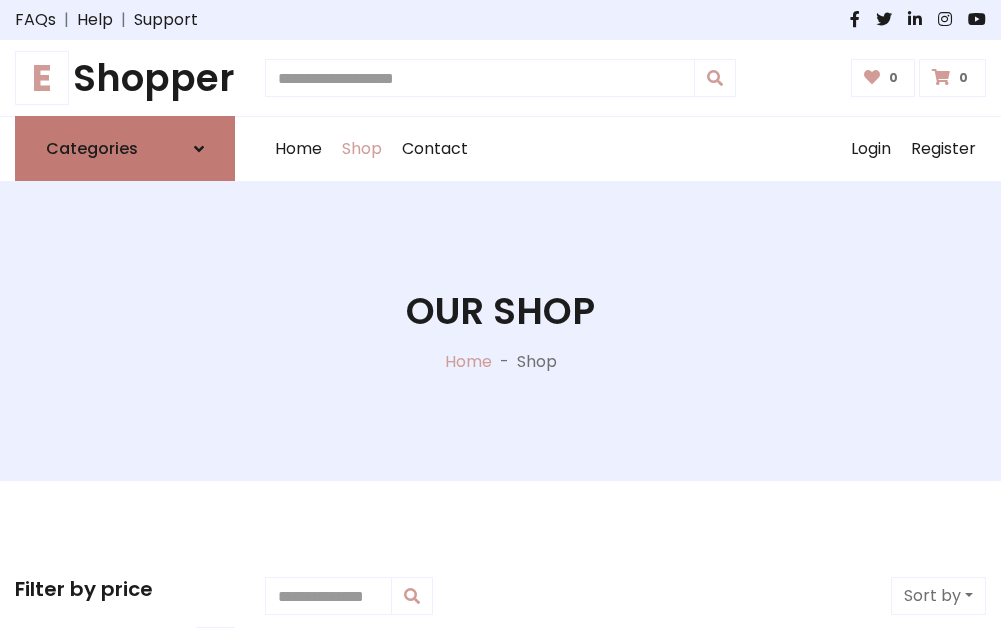 click on "Categories" at bounding box center (92, 148) 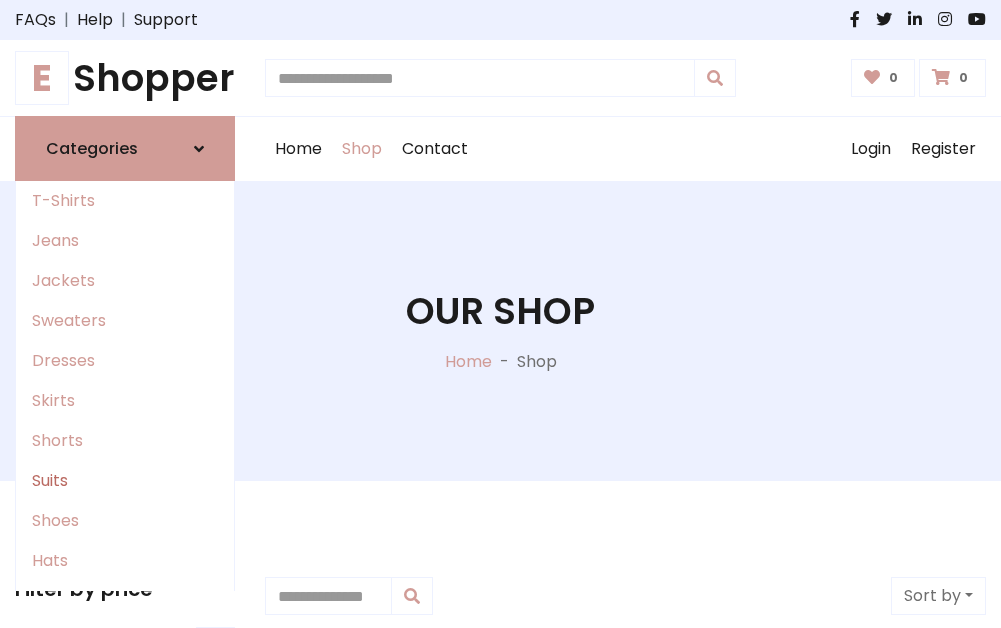 click on "Suits" at bounding box center [125, 481] 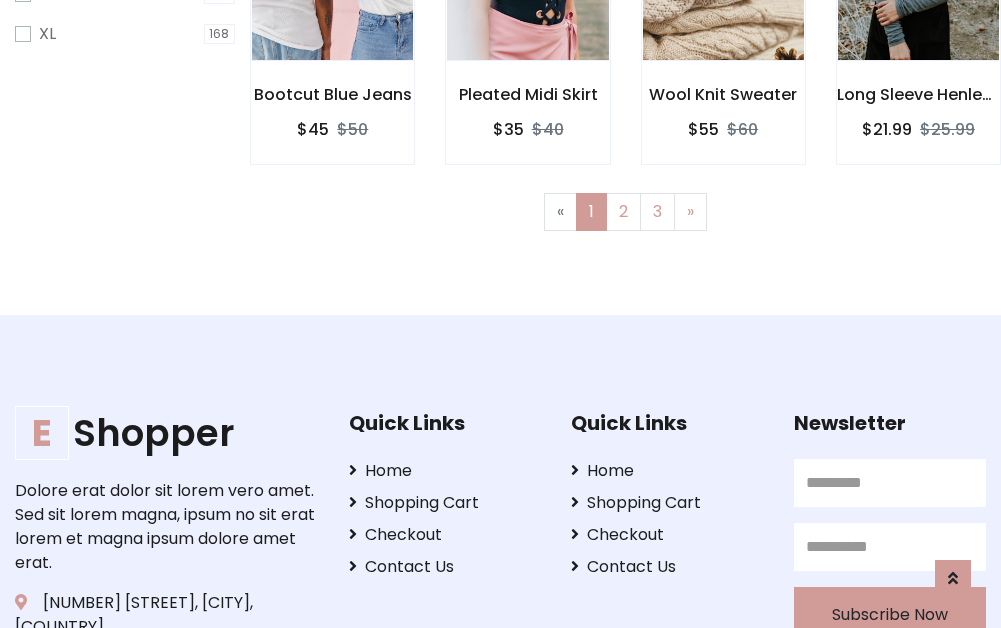 scroll, scrollTop: 1343, scrollLeft: 0, axis: vertical 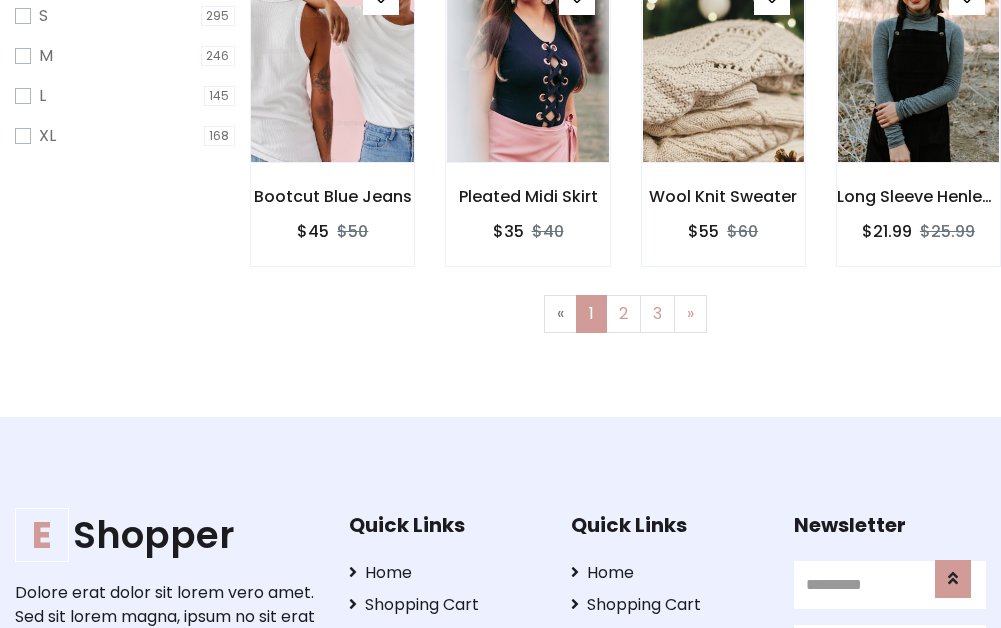 click at bounding box center (332, 63) 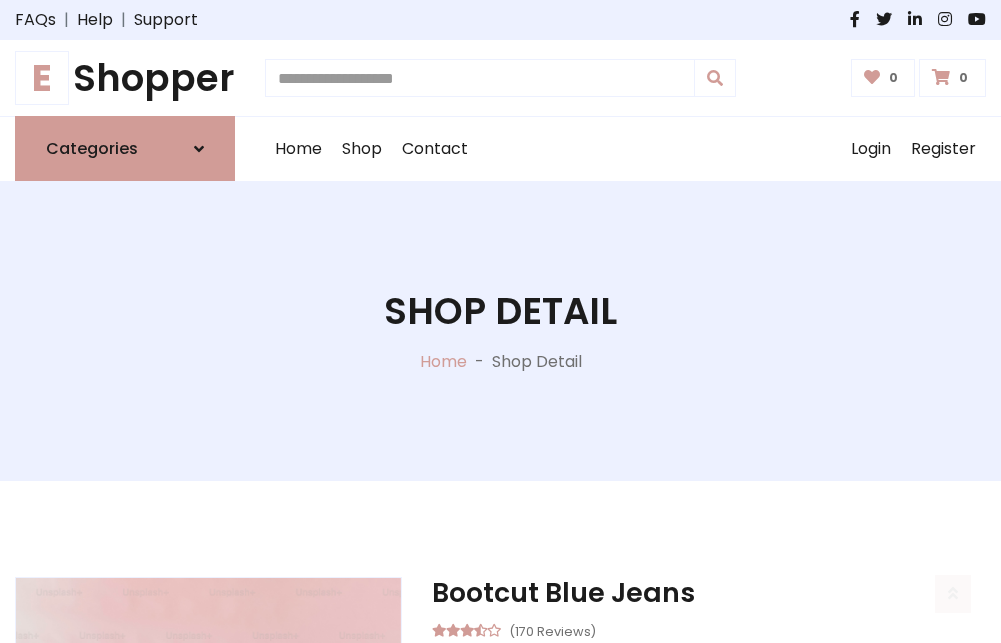 scroll, scrollTop: 1869, scrollLeft: 0, axis: vertical 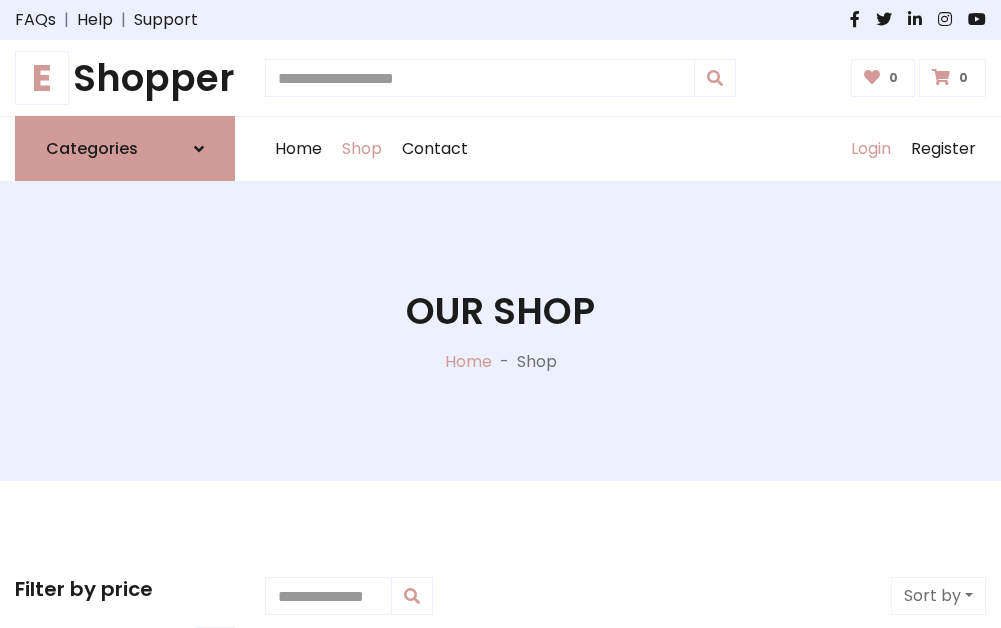 click on "Login" at bounding box center (871, 149) 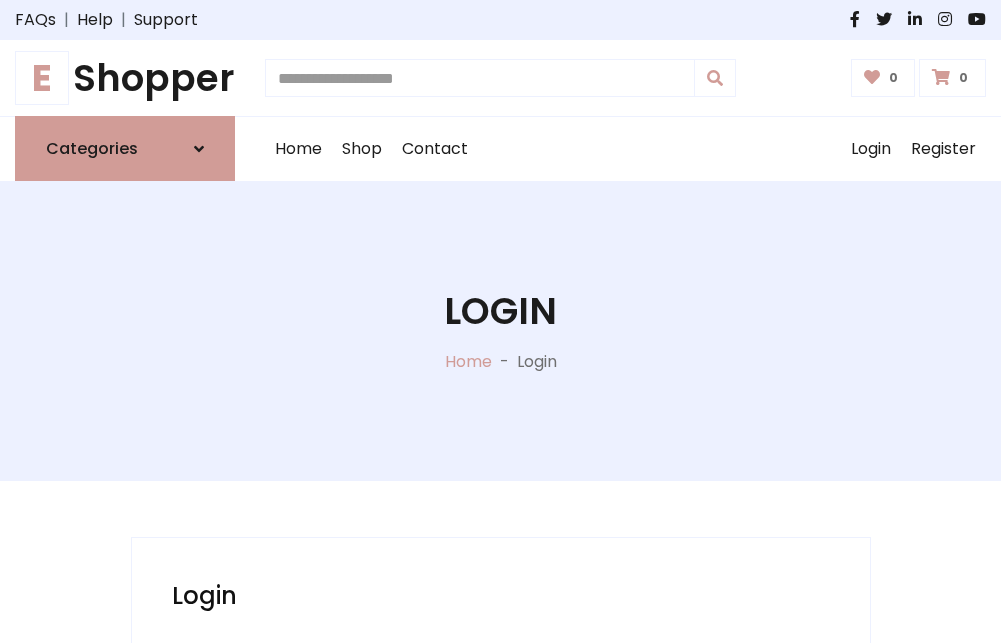 scroll, scrollTop: 0, scrollLeft: 0, axis: both 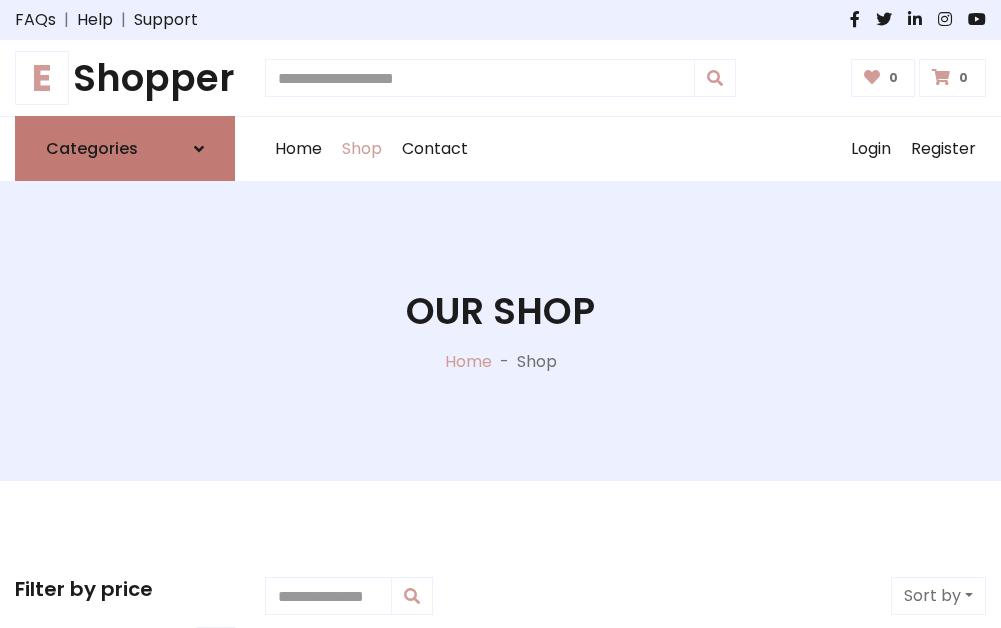click at bounding box center [199, 149] 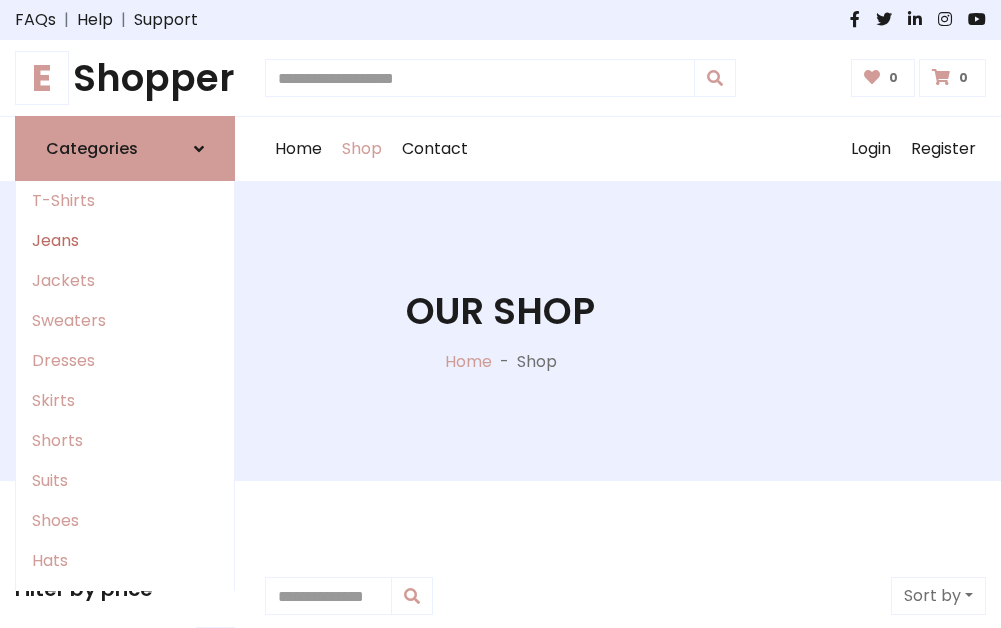 click on "Jeans" at bounding box center (125, 241) 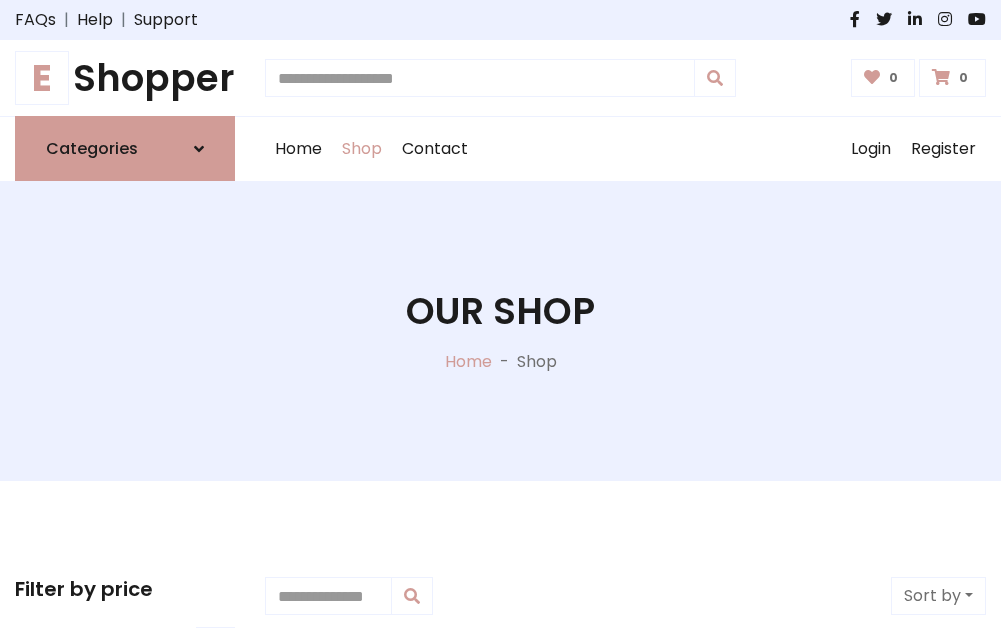 scroll, scrollTop: 0, scrollLeft: 0, axis: both 